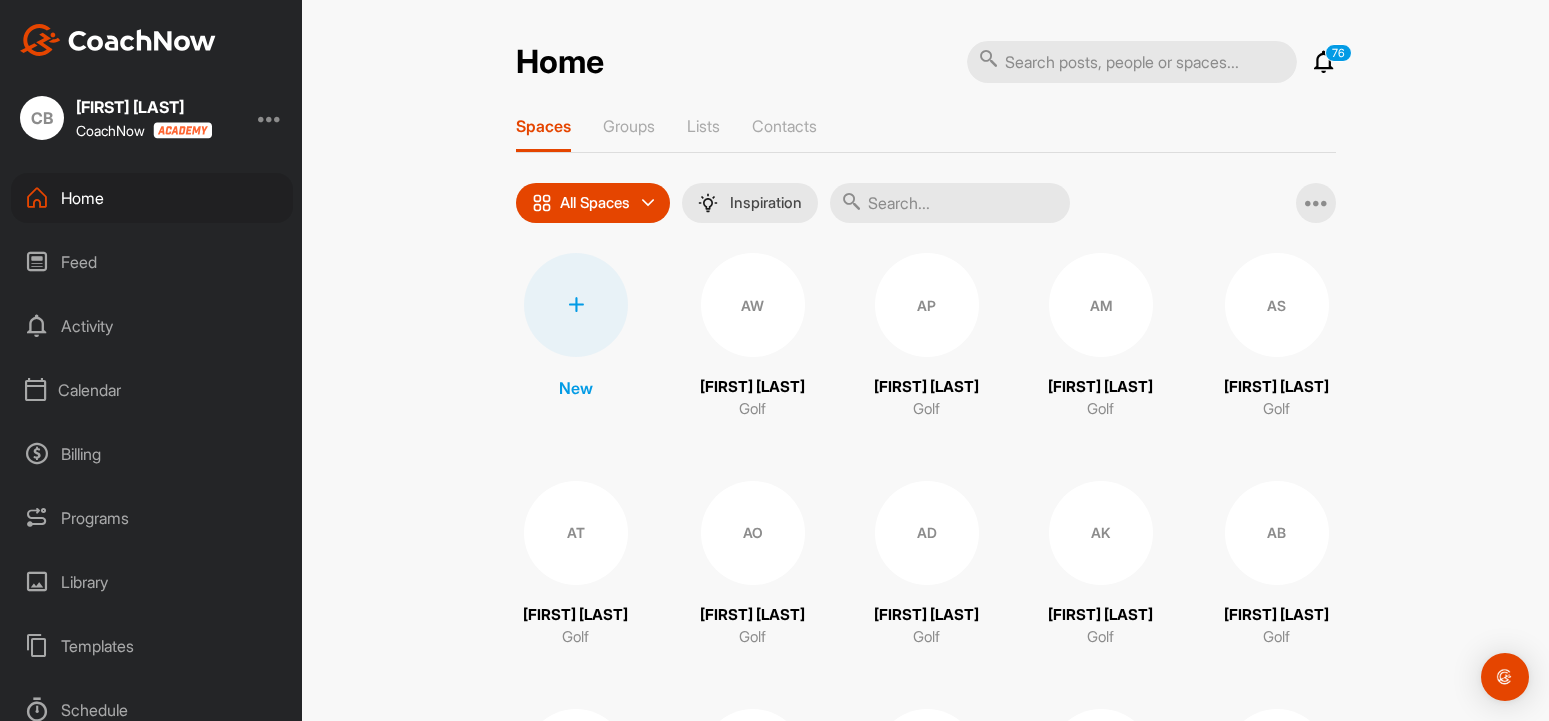 scroll, scrollTop: 0, scrollLeft: 0, axis: both 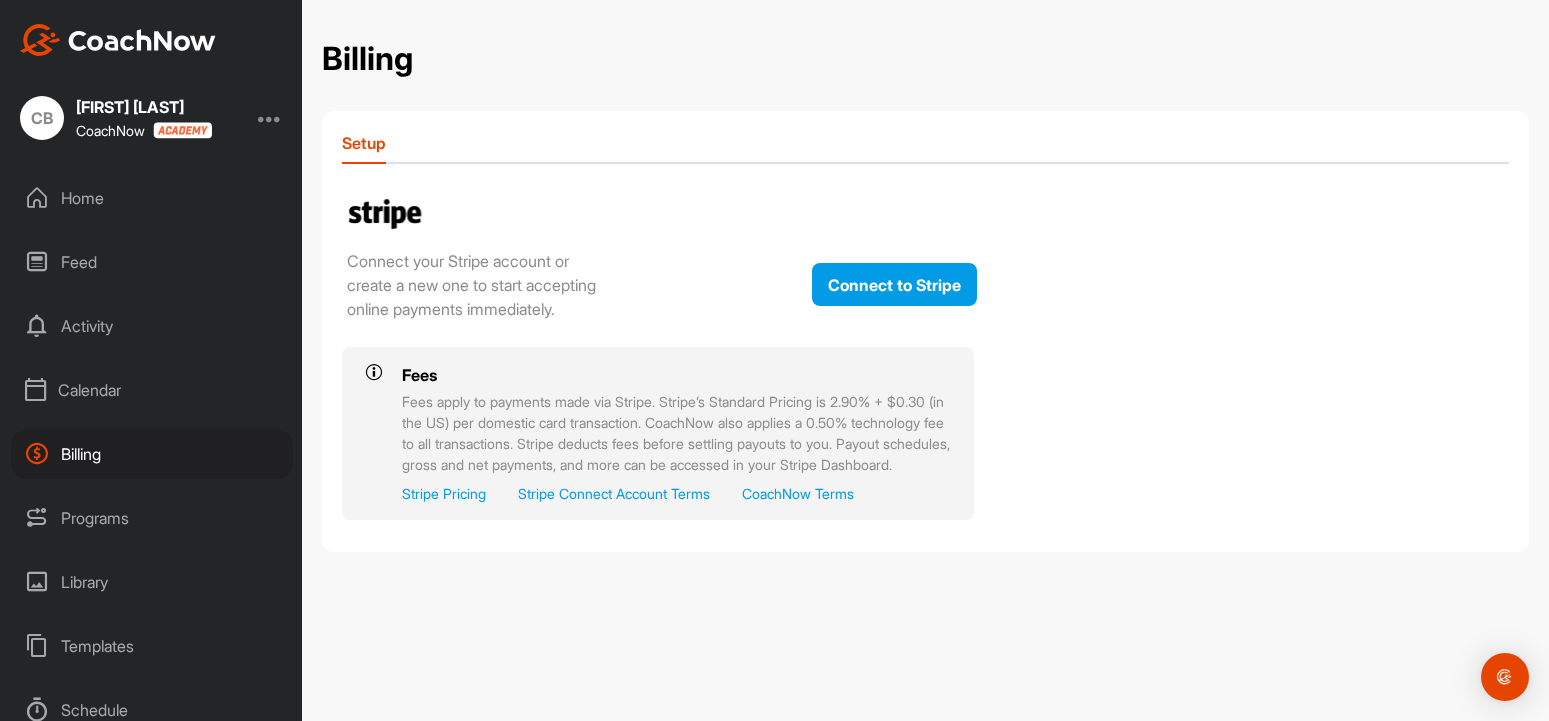 click on "Home" at bounding box center [152, 198] 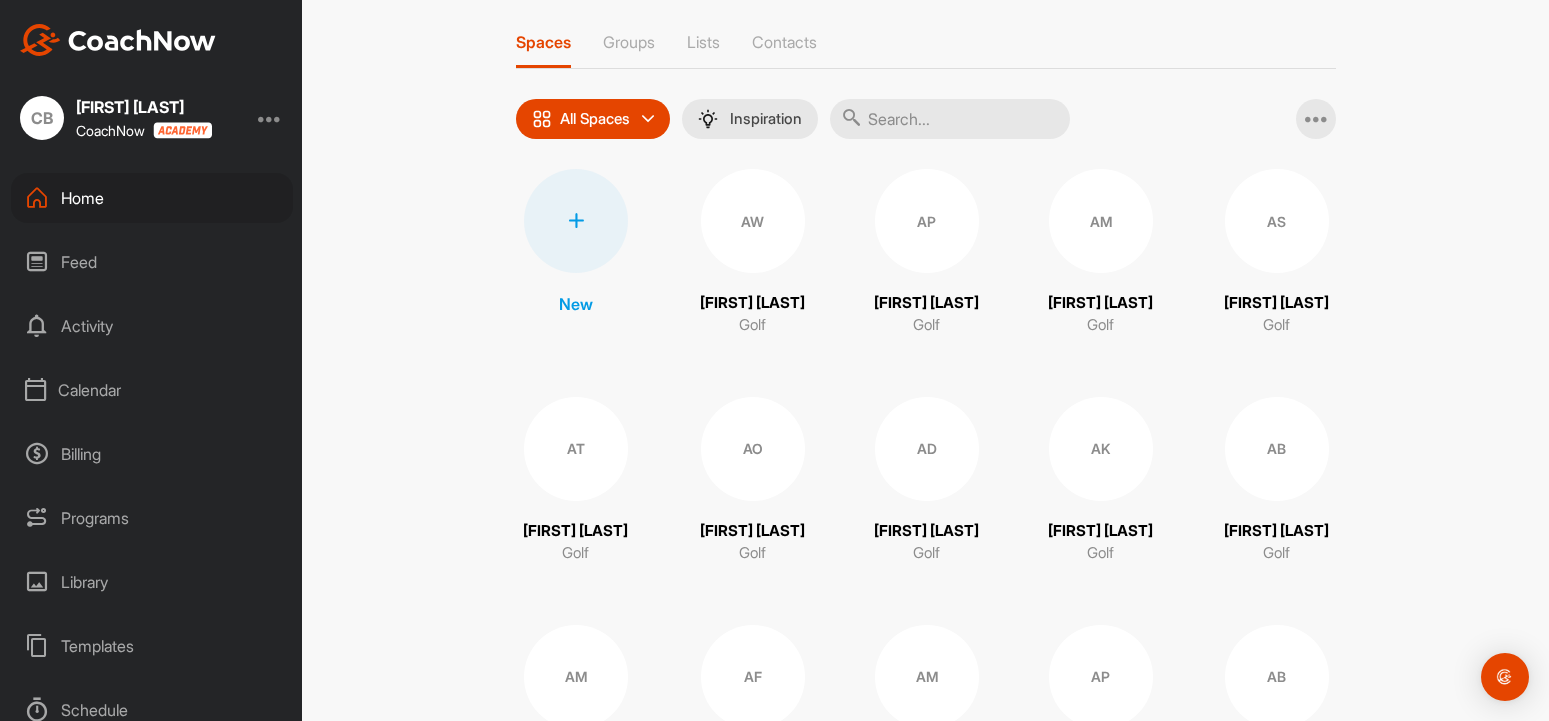 scroll, scrollTop: 0, scrollLeft: 0, axis: both 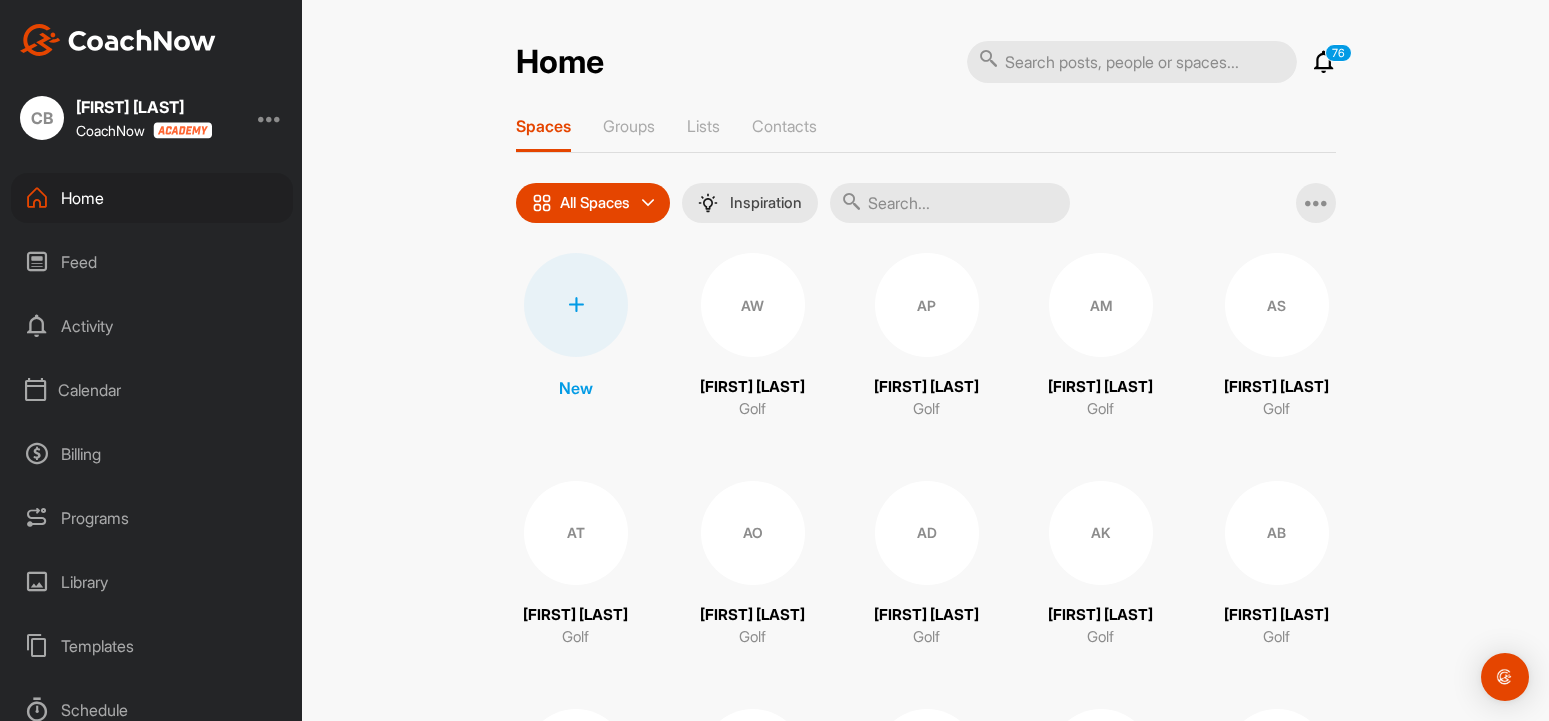 click at bounding box center (950, 203) 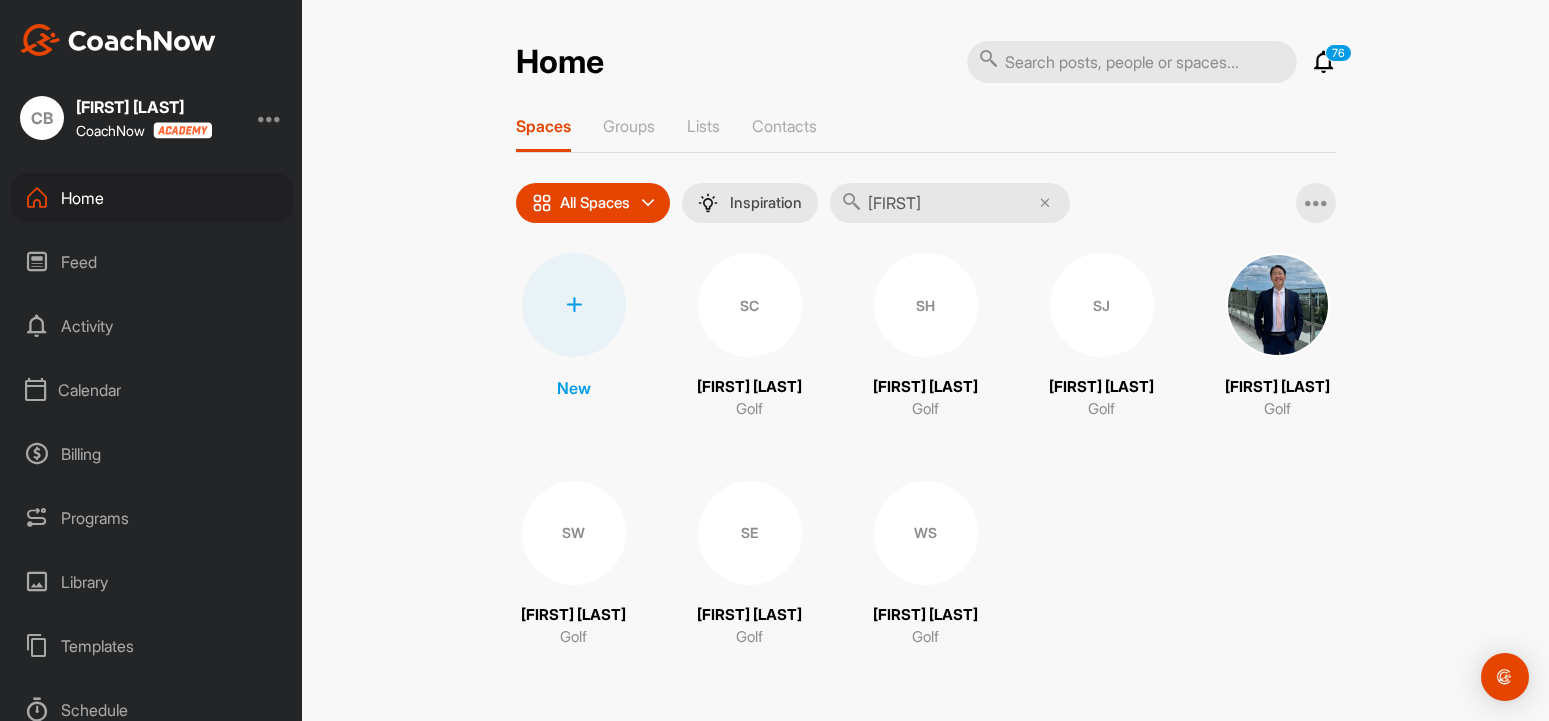 type on "[FIRST]" 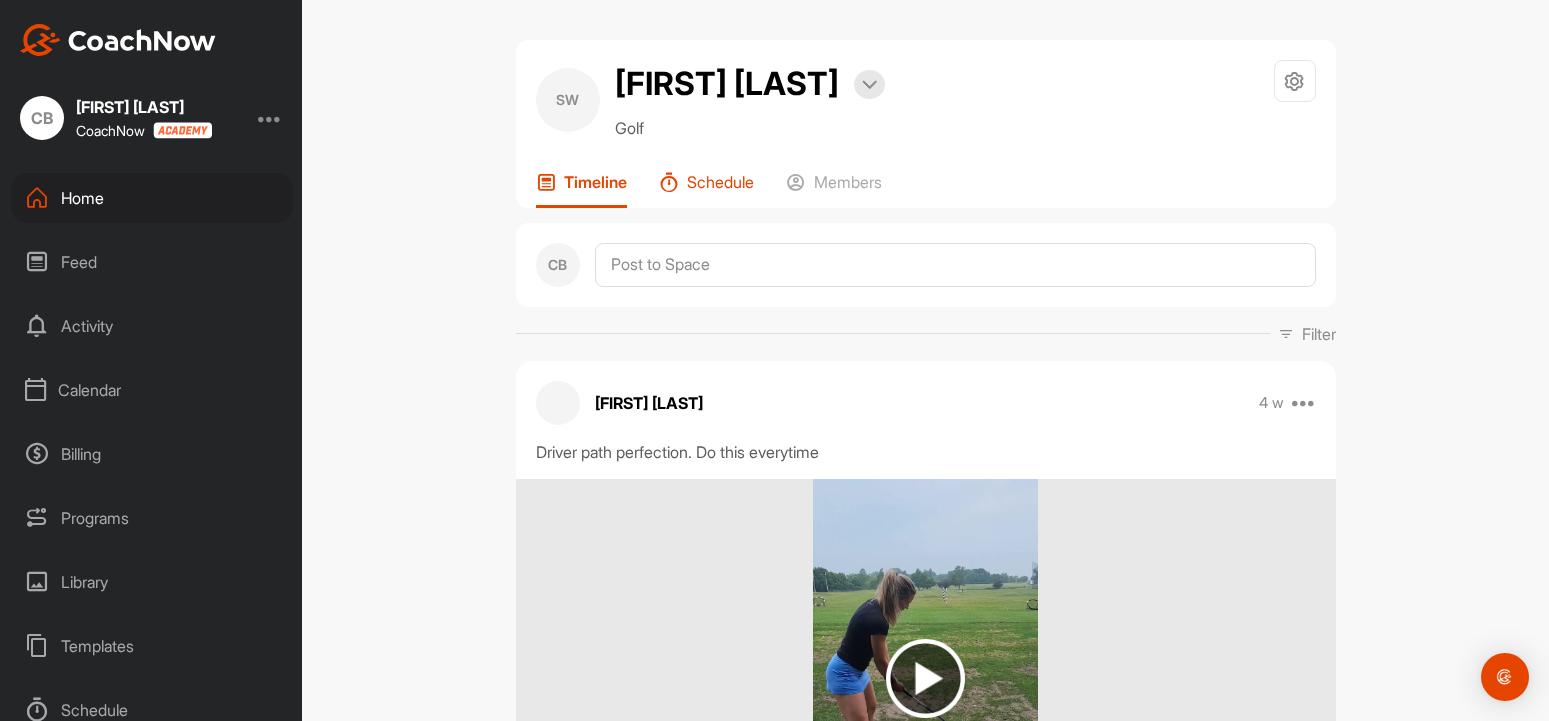 click on "Schedule" at bounding box center (720, 182) 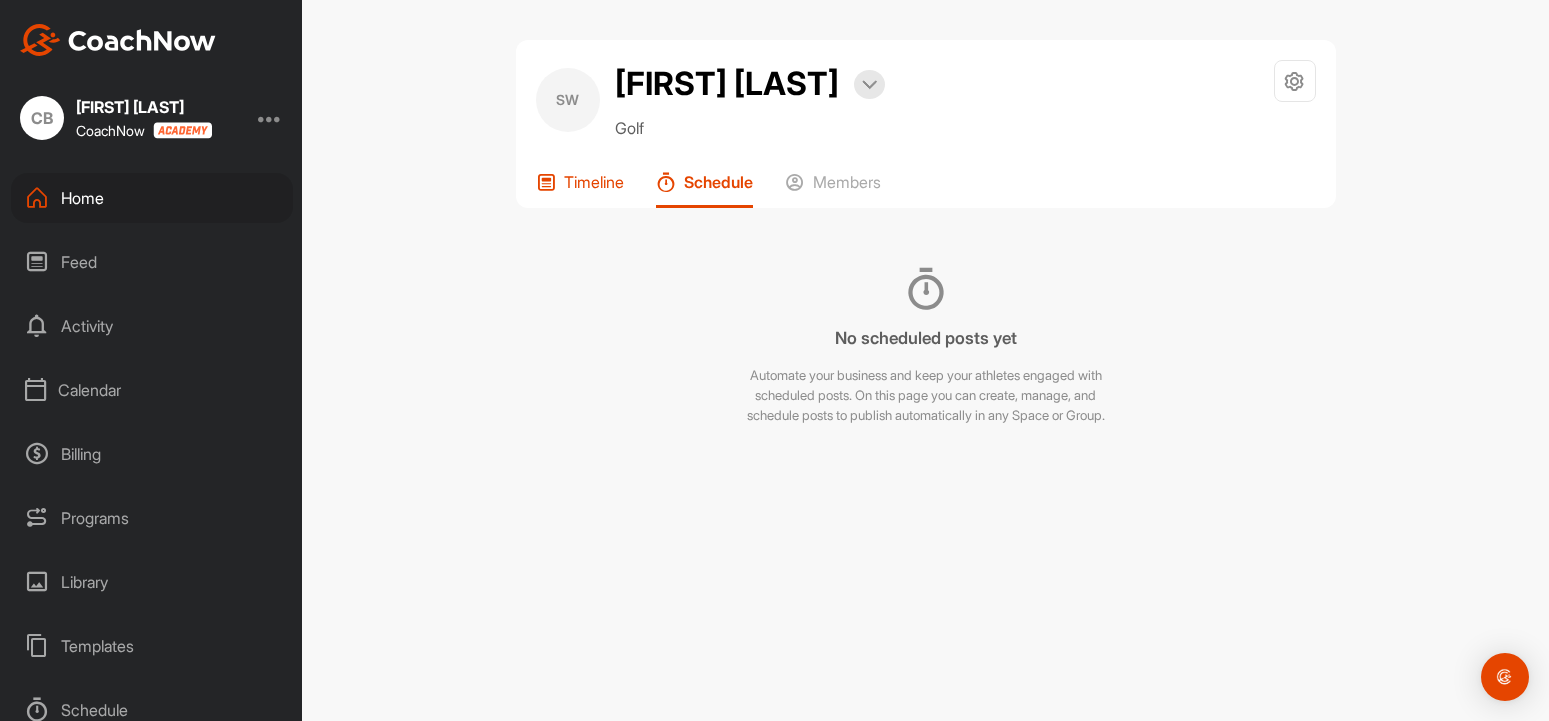 click on "Timeline" at bounding box center (594, 182) 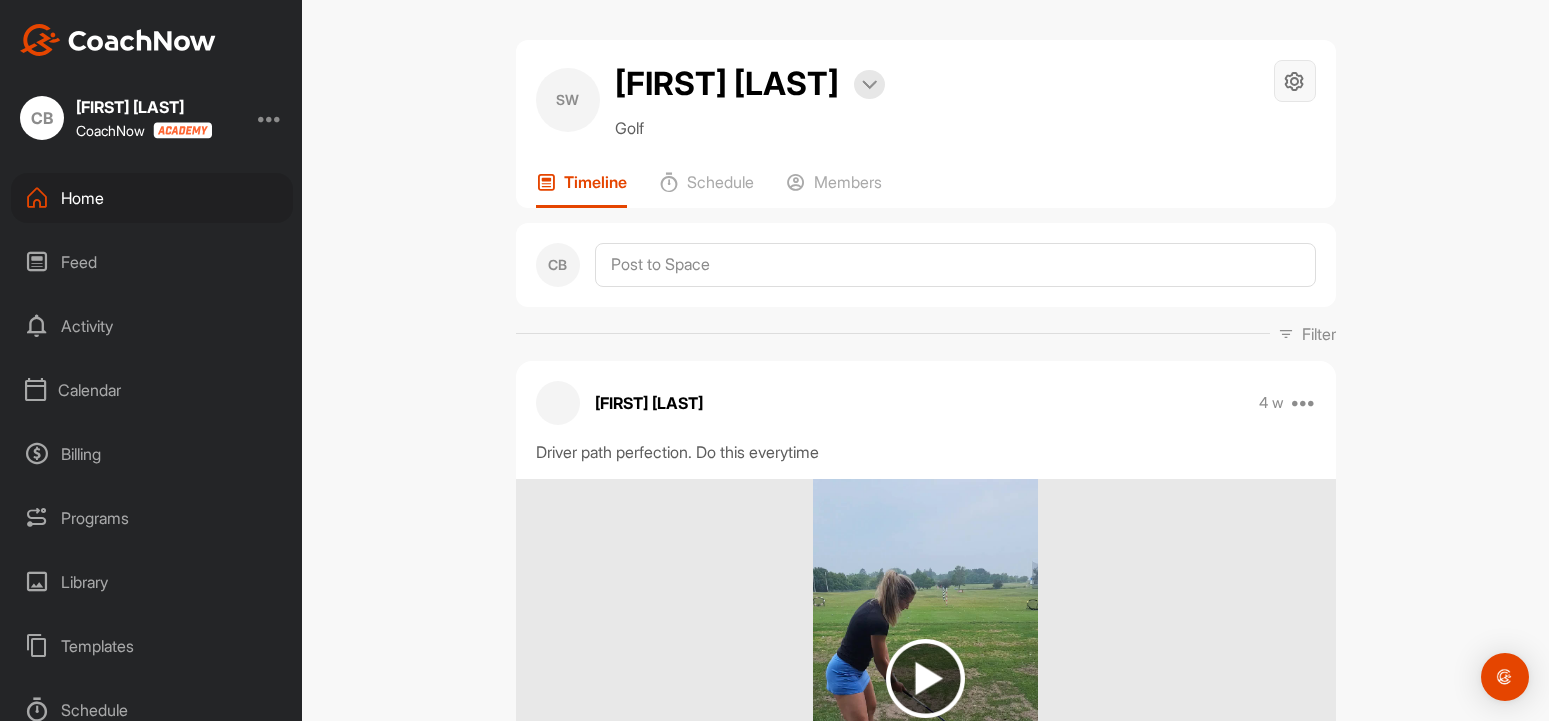 click at bounding box center (1295, 81) 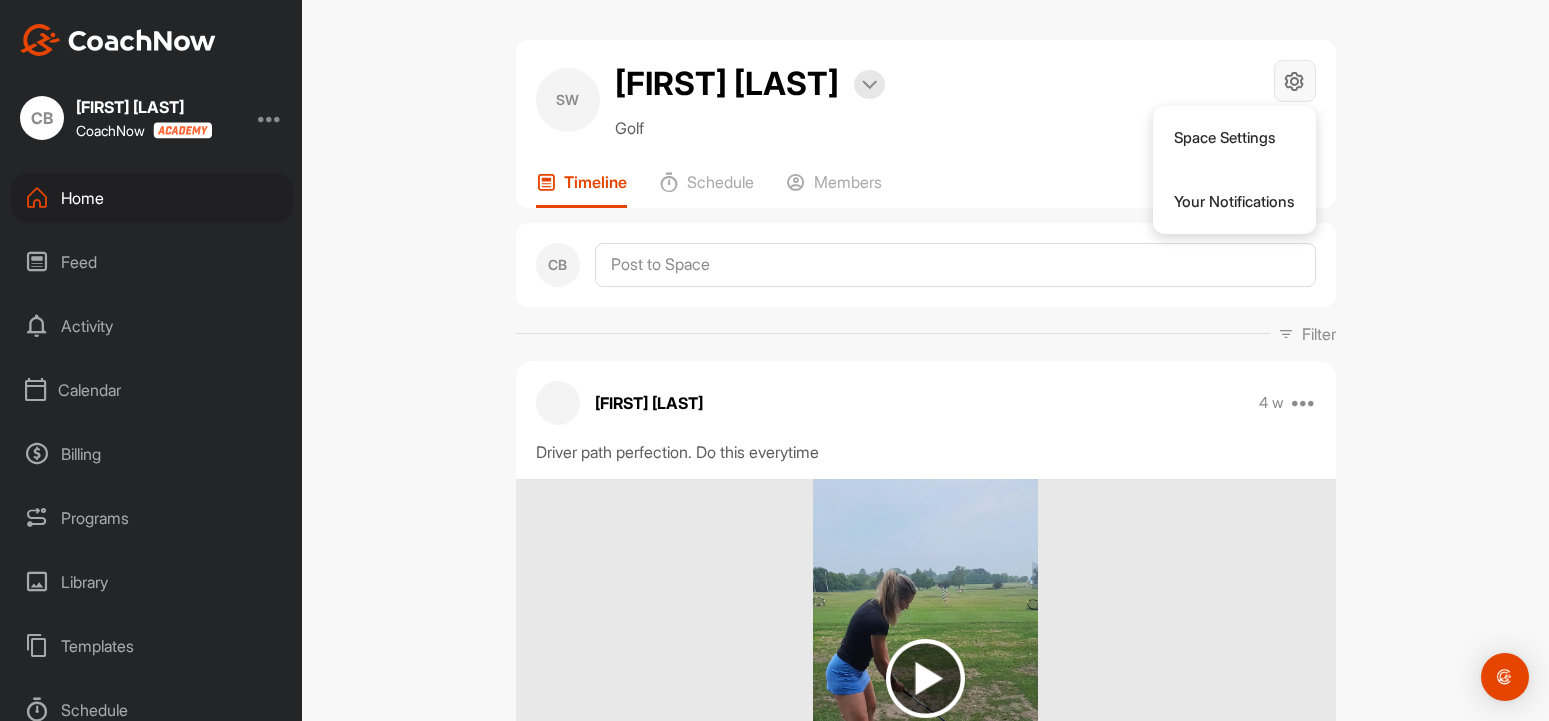 click at bounding box center (1294, 81) 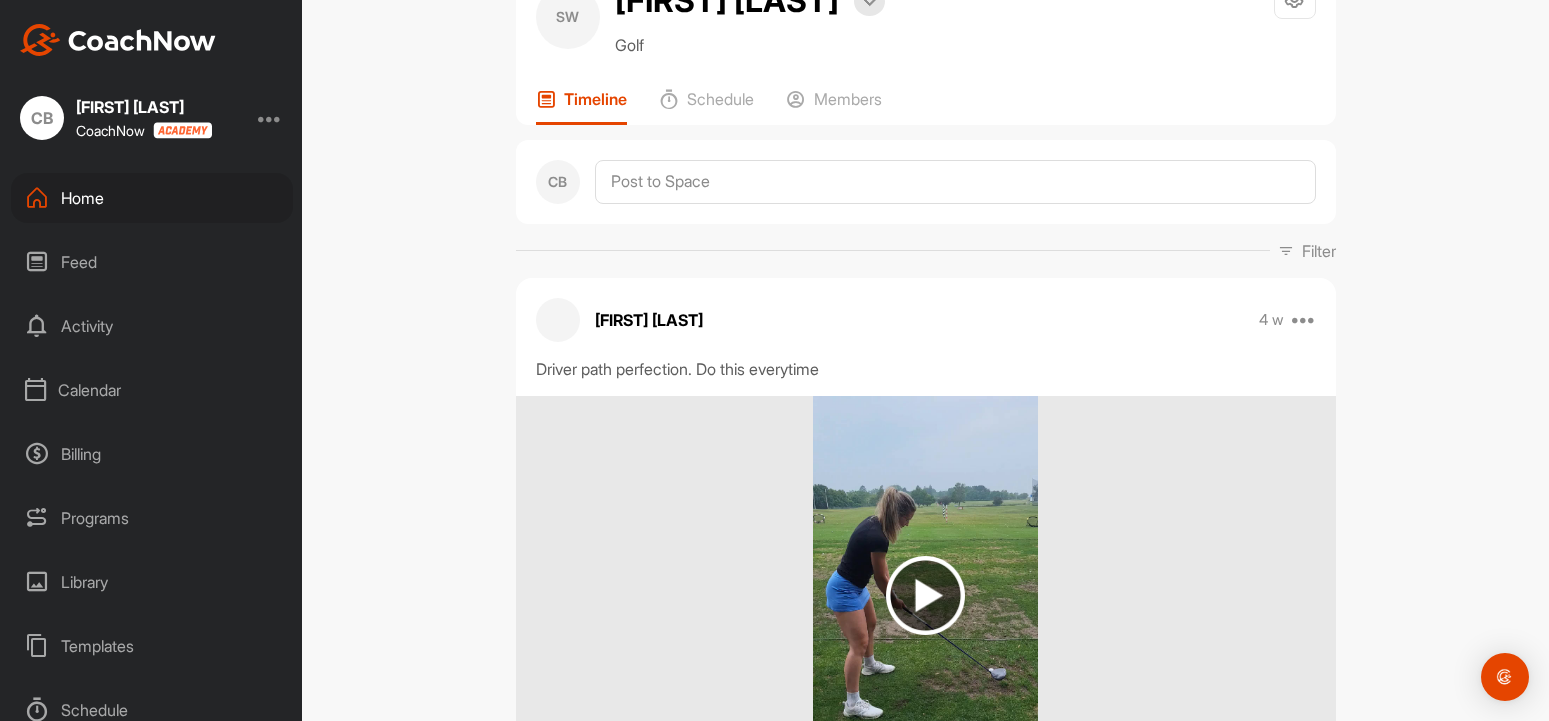 scroll, scrollTop: 120, scrollLeft: 0, axis: vertical 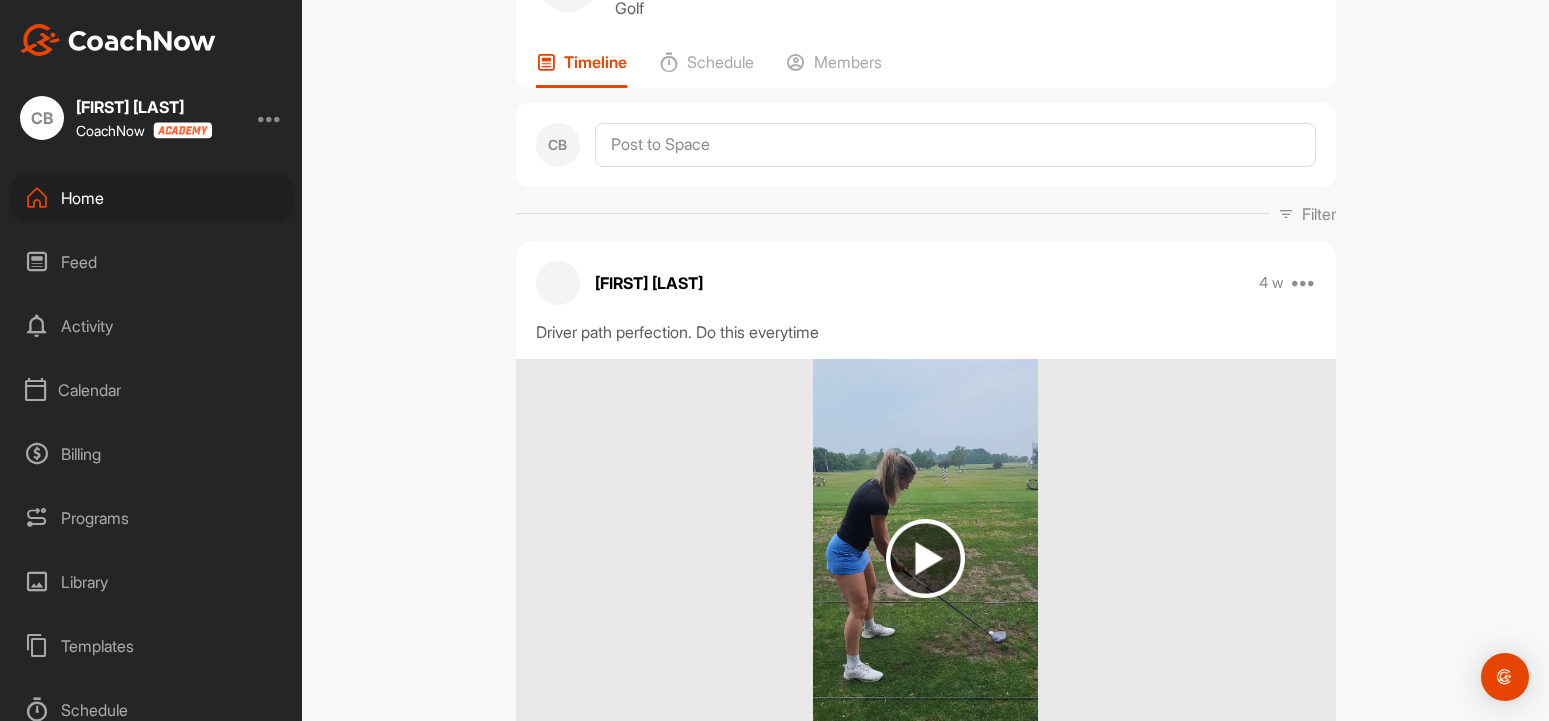 click at bounding box center [1286, 214] 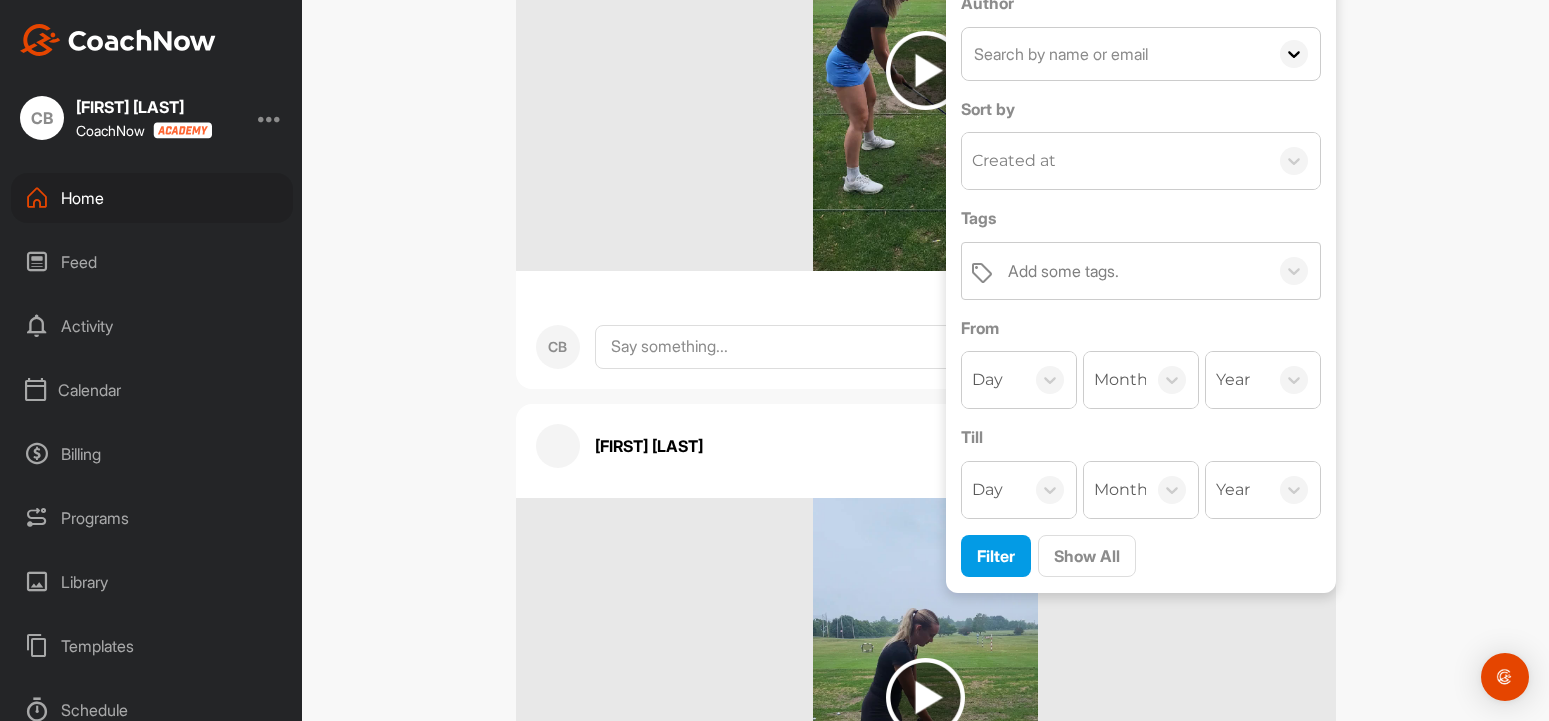 scroll, scrollTop: 600, scrollLeft: 0, axis: vertical 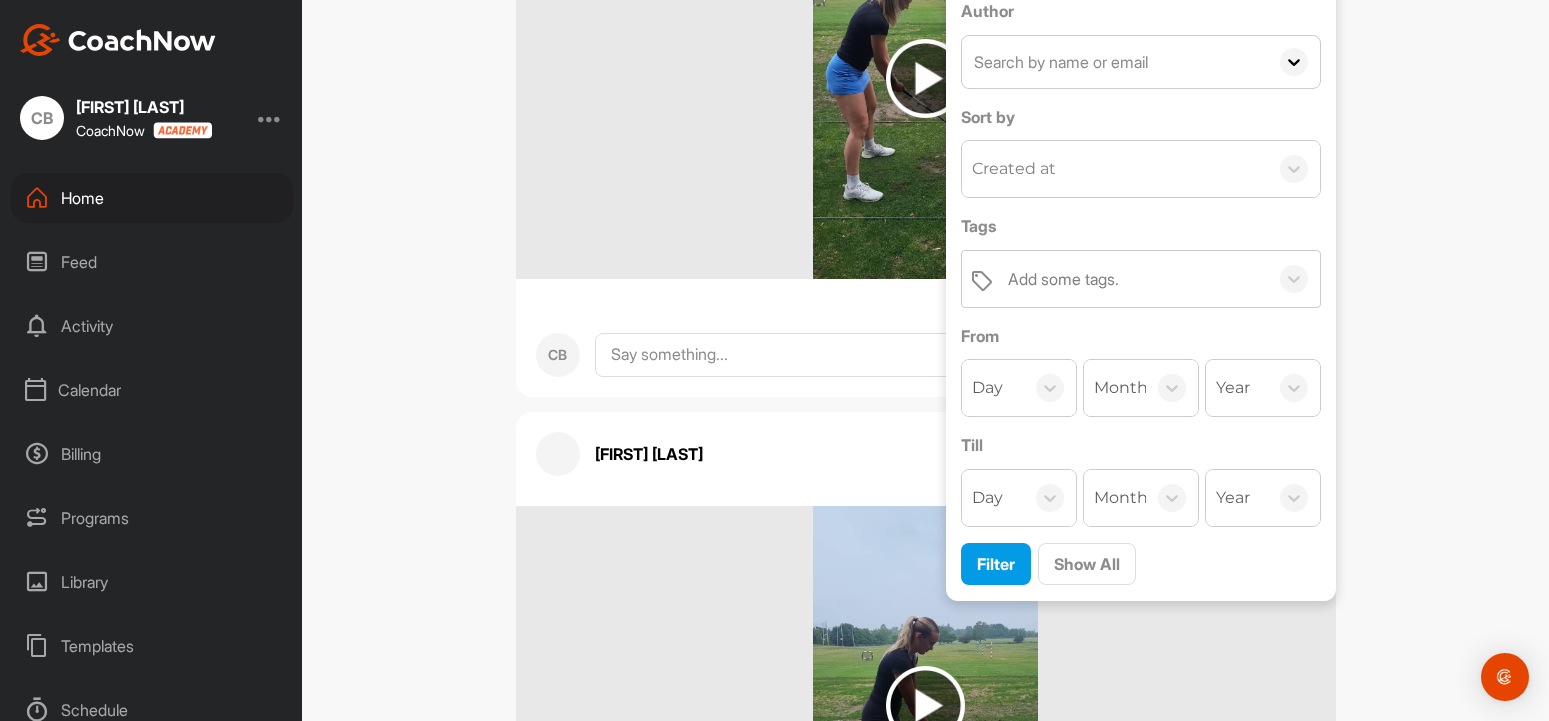 click on "SW Sam Wood Bookings Golf Space Settings Your Notifications Timeline Schedule Members CB Filter Media Type Images Videos Notes Documents Author AM AJ MacKenzie [EMAIL] AW Aaron West [EMAIL] AO Adrian Oosterholt [EMAIL] AD Aiden Dorosz [EMAIL] AK Aiden Knott [EMAIL] AB Alan Boyce [EMAIL] AC Alex Conant [EMAIL] AM Alistair Macleod [EMAIL] AI Allison Insley [EMAIL] AP Alyssa Proderick [EMAIL] AP Amber Peck [EMAIL] Andrea Reid [EMAIL] AB Andrew Burns [EMAIL] AG Andrew Gilmour [EMAIL] AL Andrew Landsborough [EMAIL] AS Anna Salmon [EMAIL] Apryl Egger [EMAIL] AW Arika White [EMAIL] AM Artem Morozov [EMAIL] BS Barry Slater [EMAIL] BC Ben Clark [EMAIL] BD Ben Doornekamp [EMAIL] BM BH BW BT" at bounding box center (925, 360) 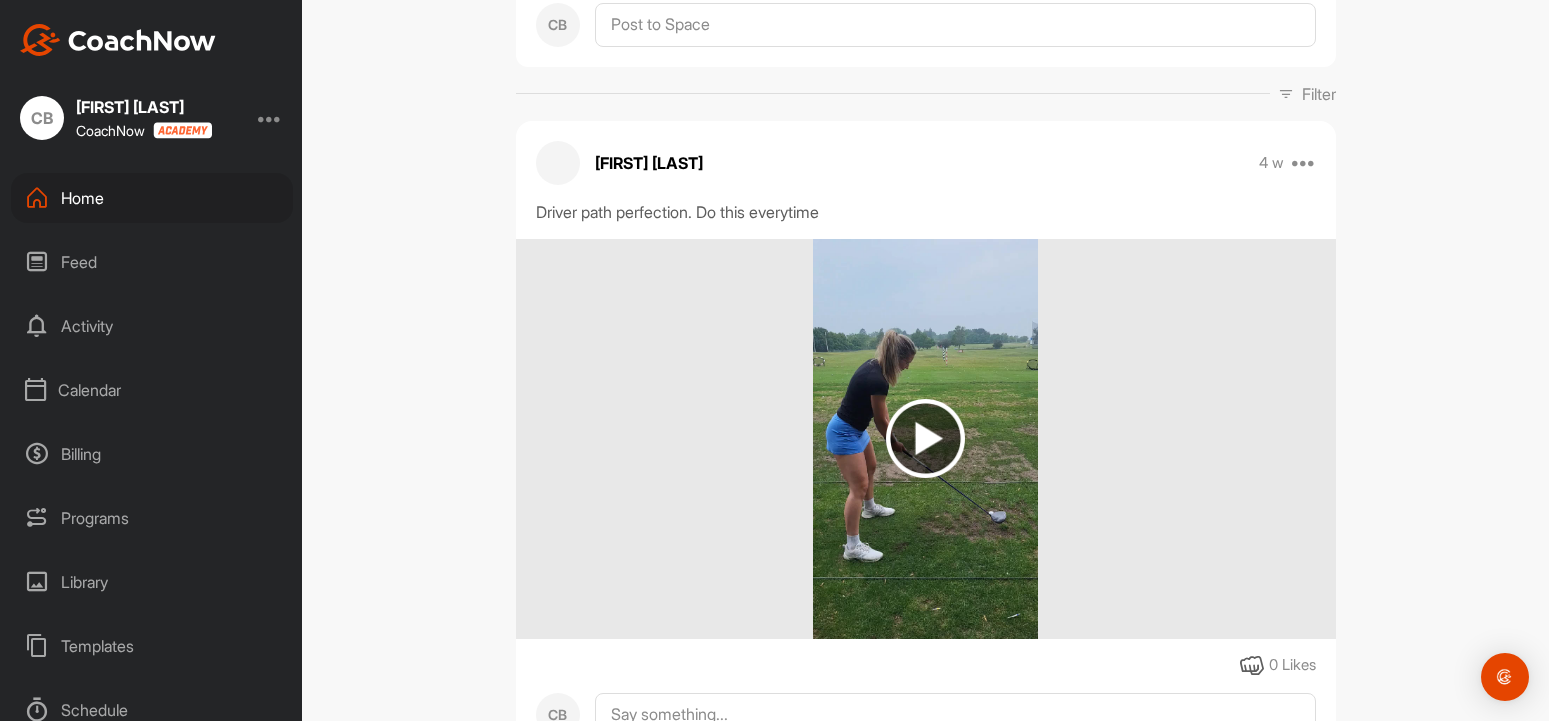 scroll, scrollTop: 0, scrollLeft: 0, axis: both 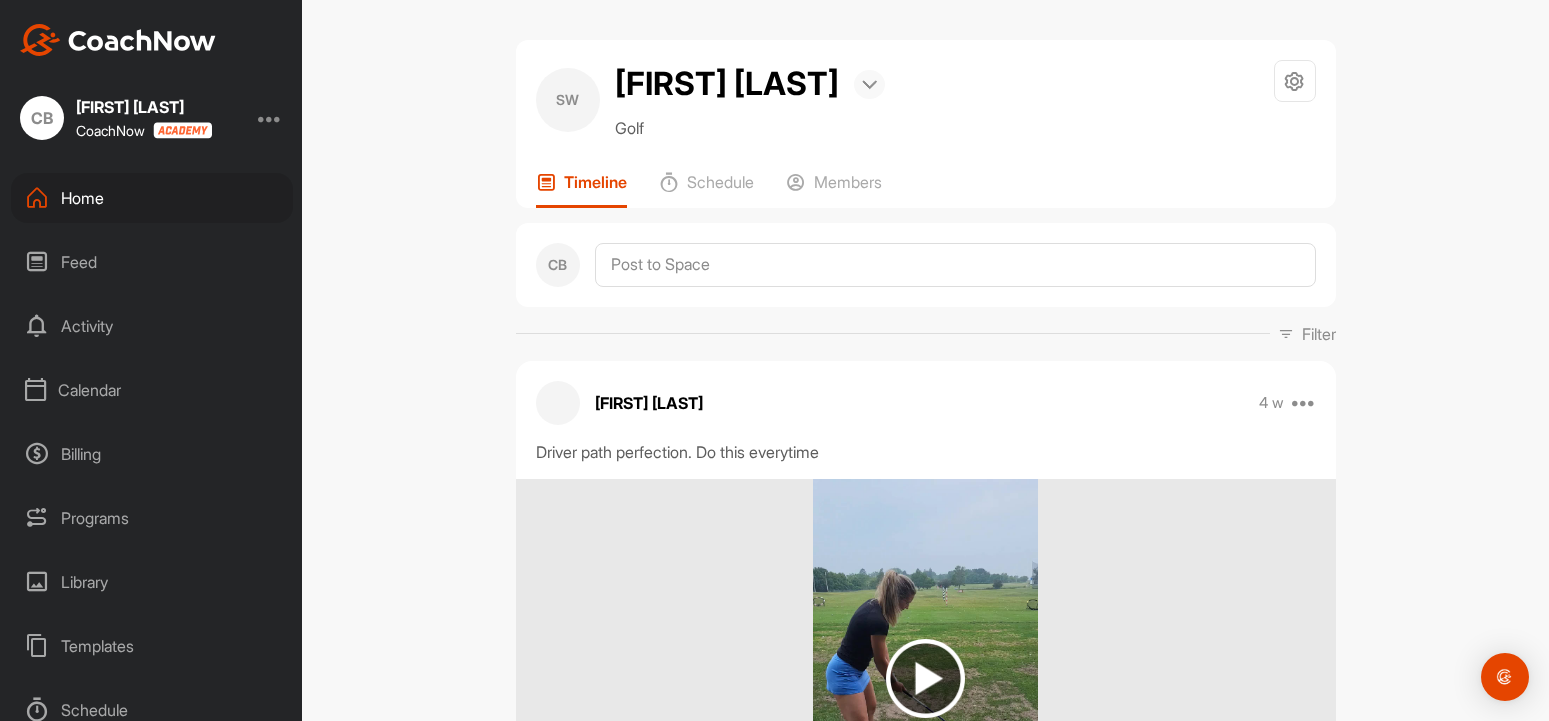 click at bounding box center [869, 85] 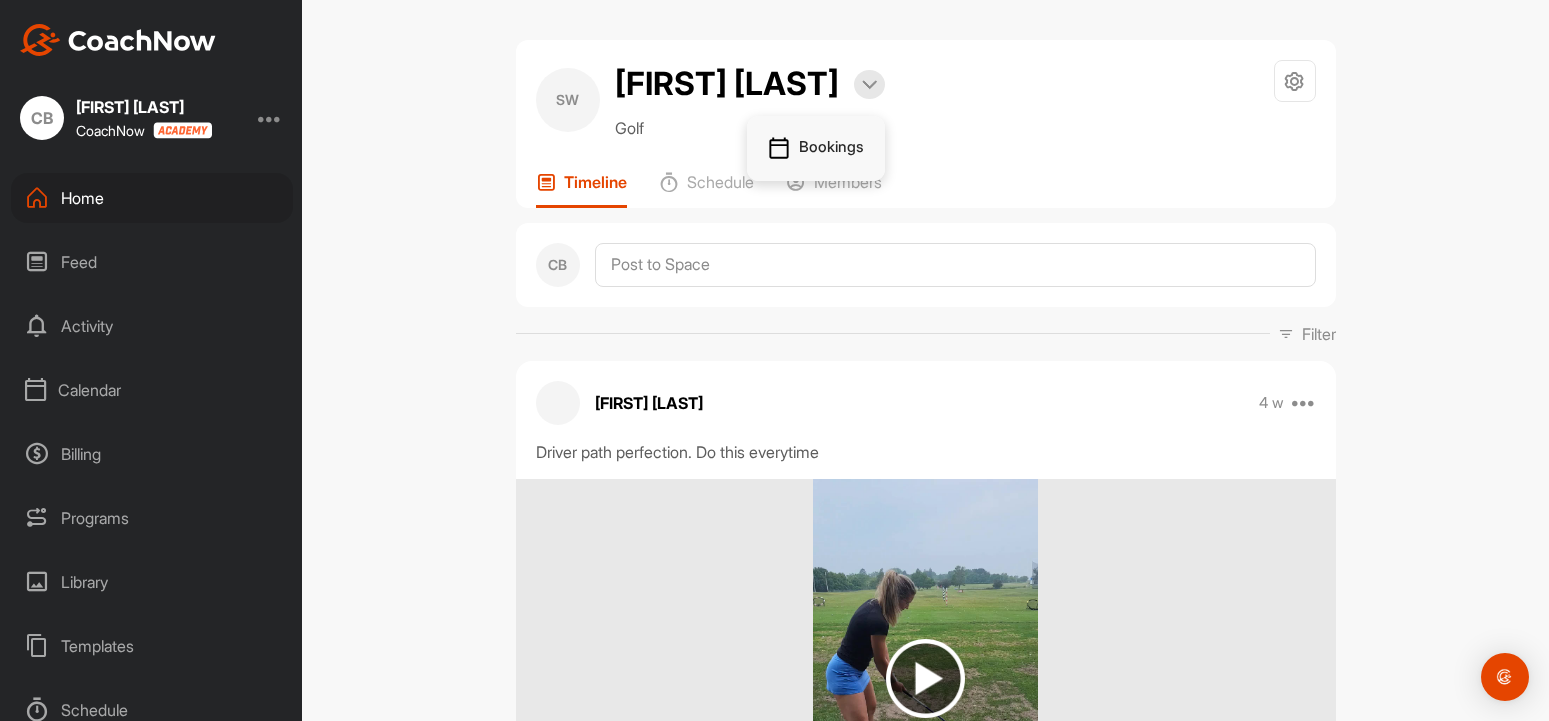 click on "Bookings" at bounding box center (816, 149) 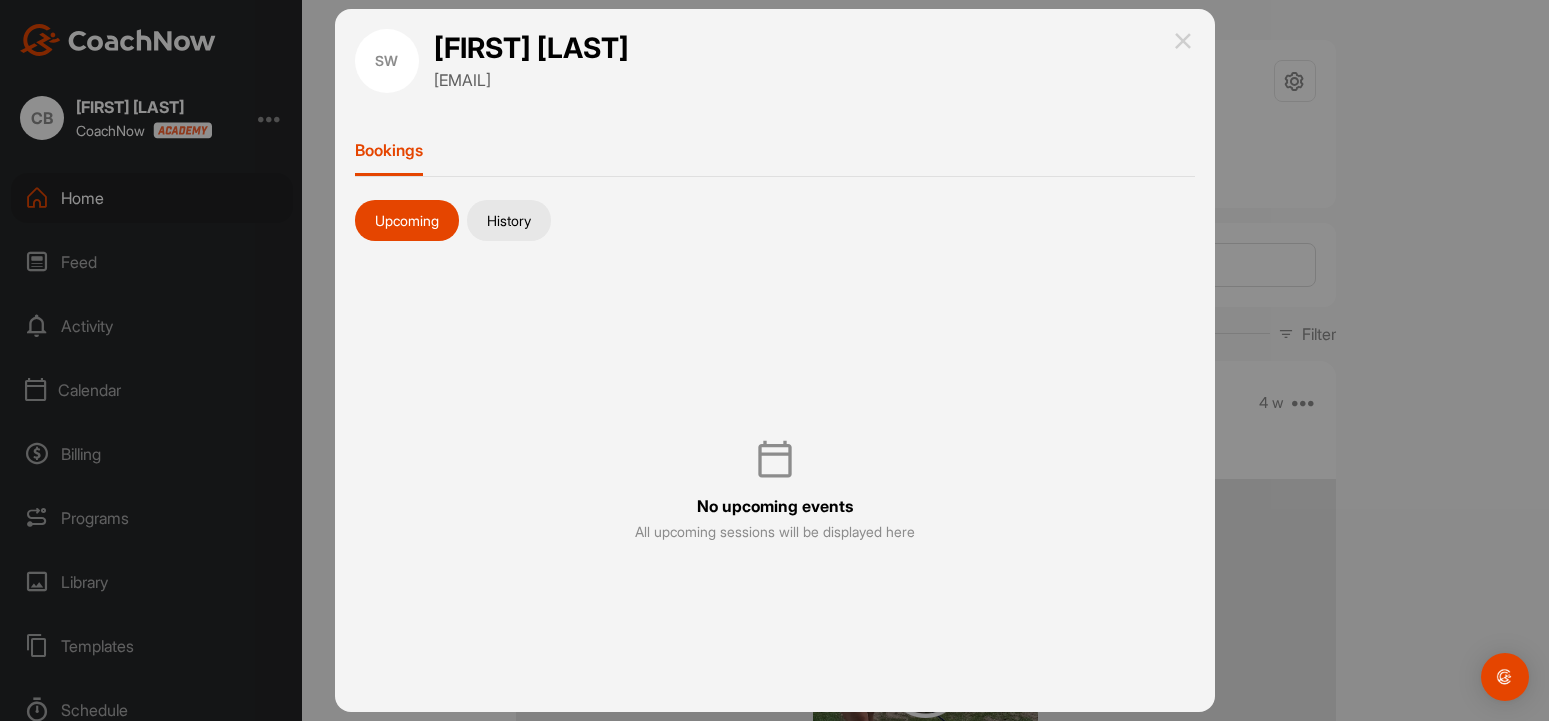 click on "History" at bounding box center (509, 221) 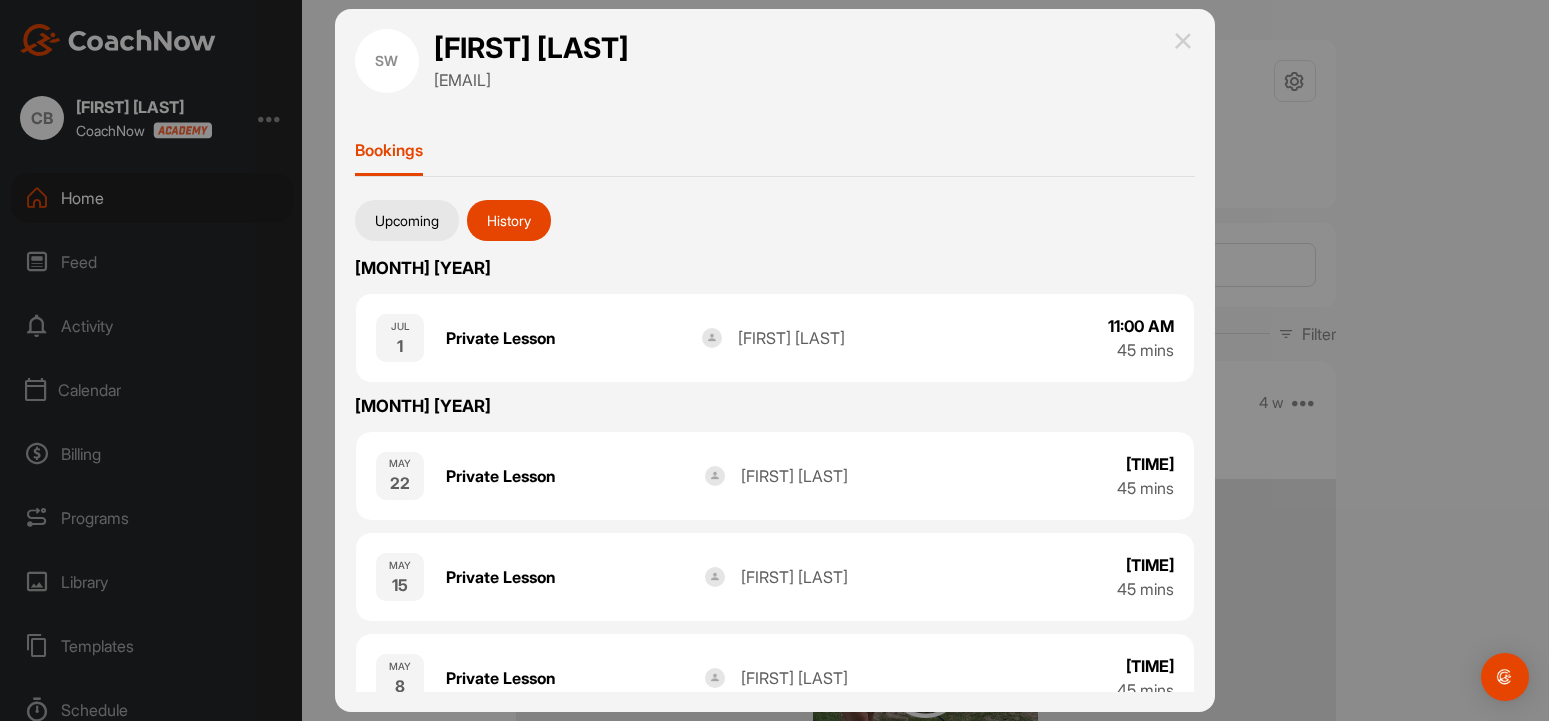 click on "Private Lesson" at bounding box center (574, 338) 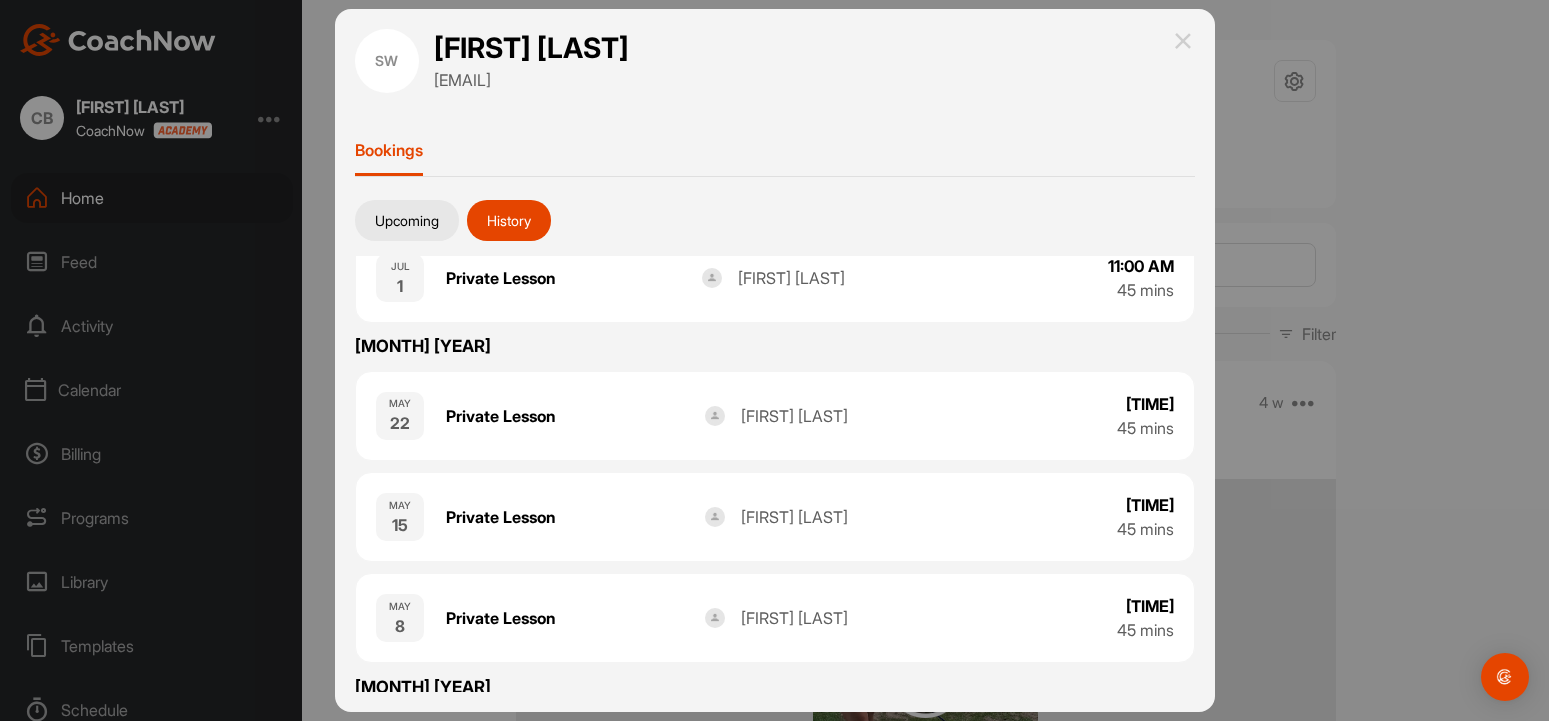 scroll, scrollTop: 0, scrollLeft: 0, axis: both 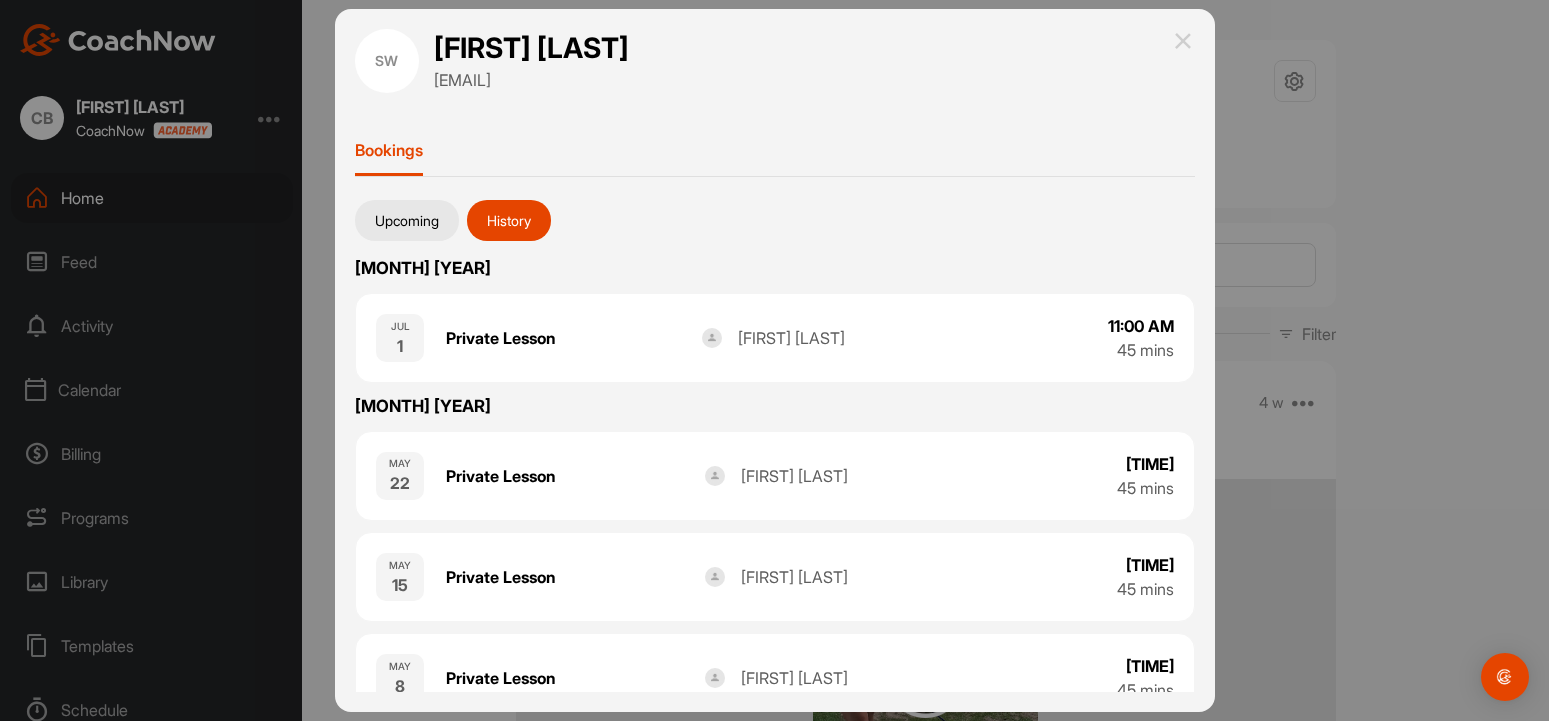 click on "Upcoming" at bounding box center (407, 221) 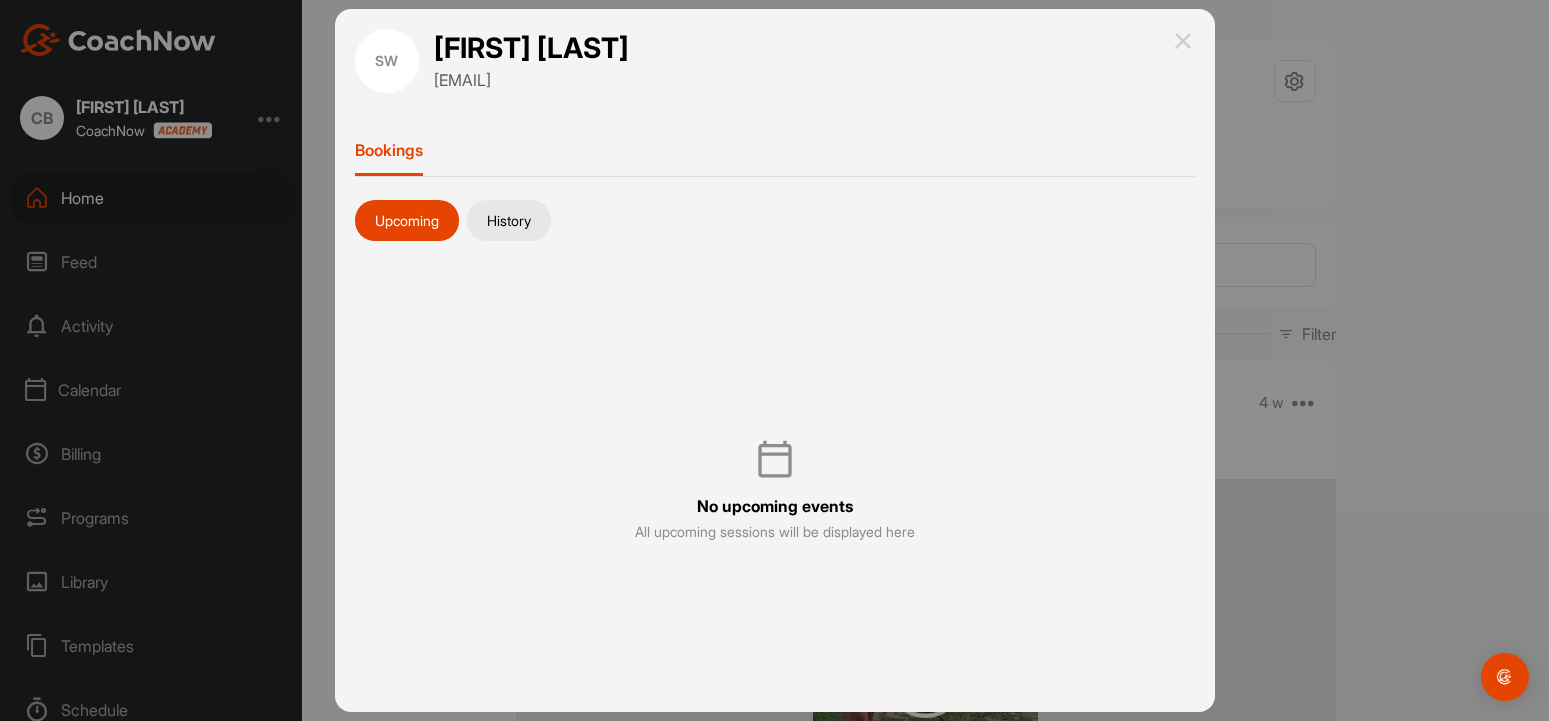 click on "Upcoming History" at bounding box center (775, 217) 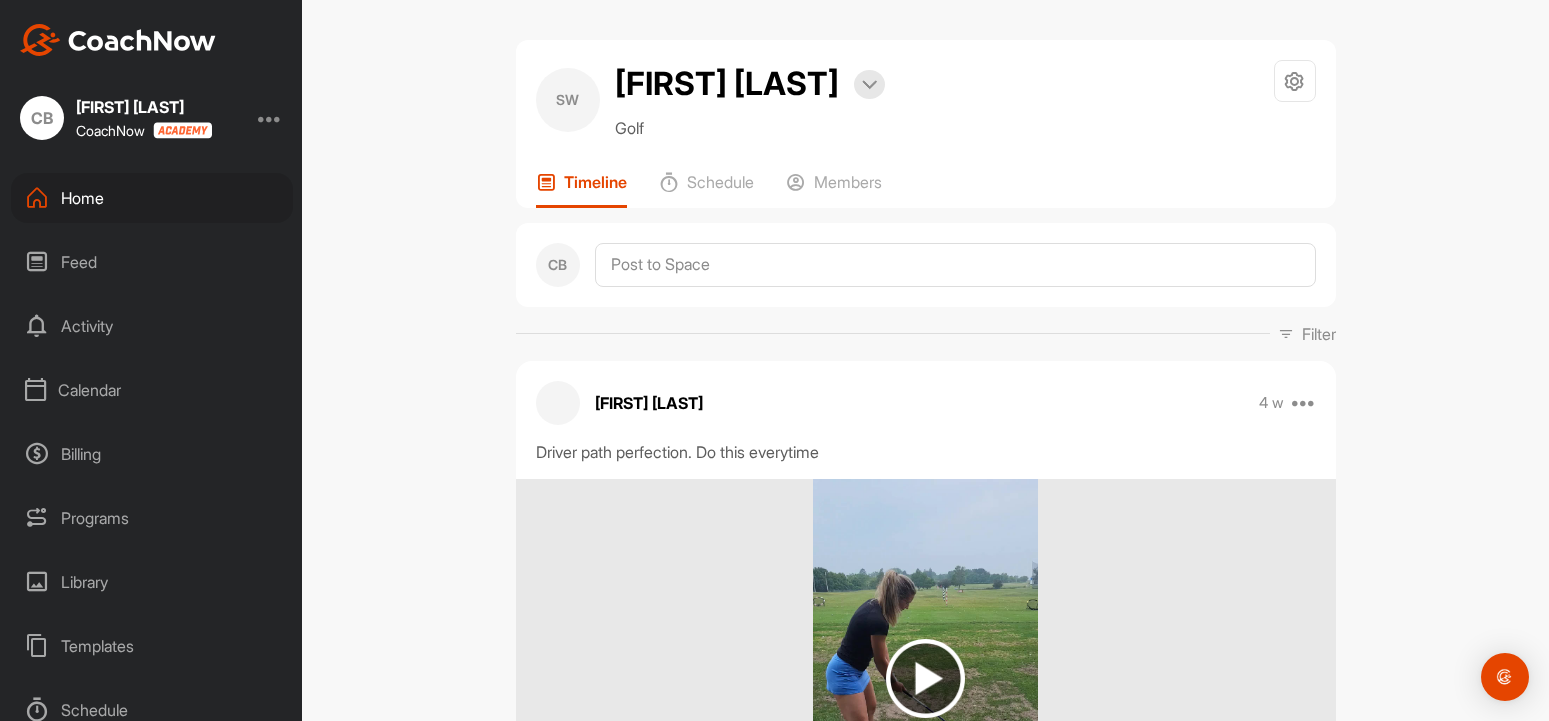 click on "Home" at bounding box center (152, 198) 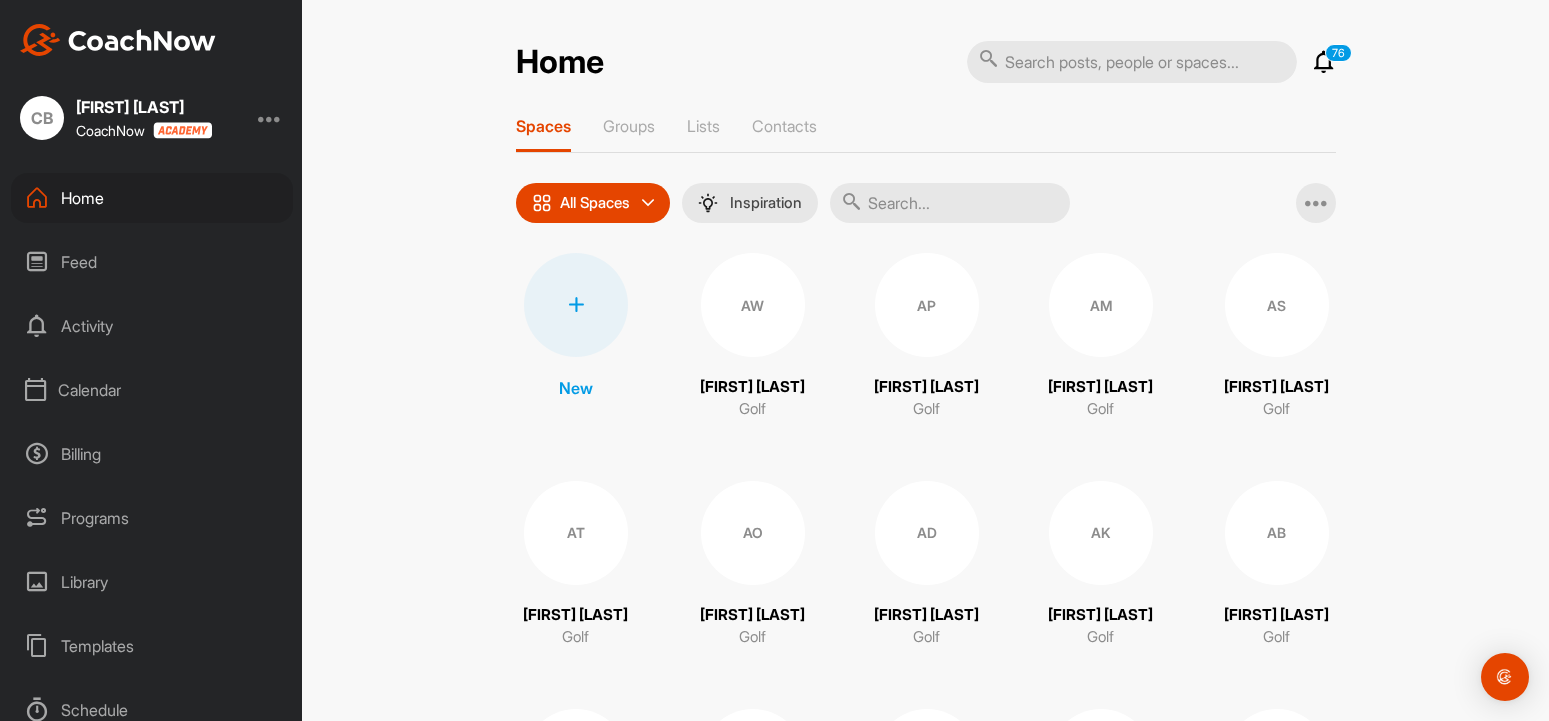 click at bounding box center [1132, 62] 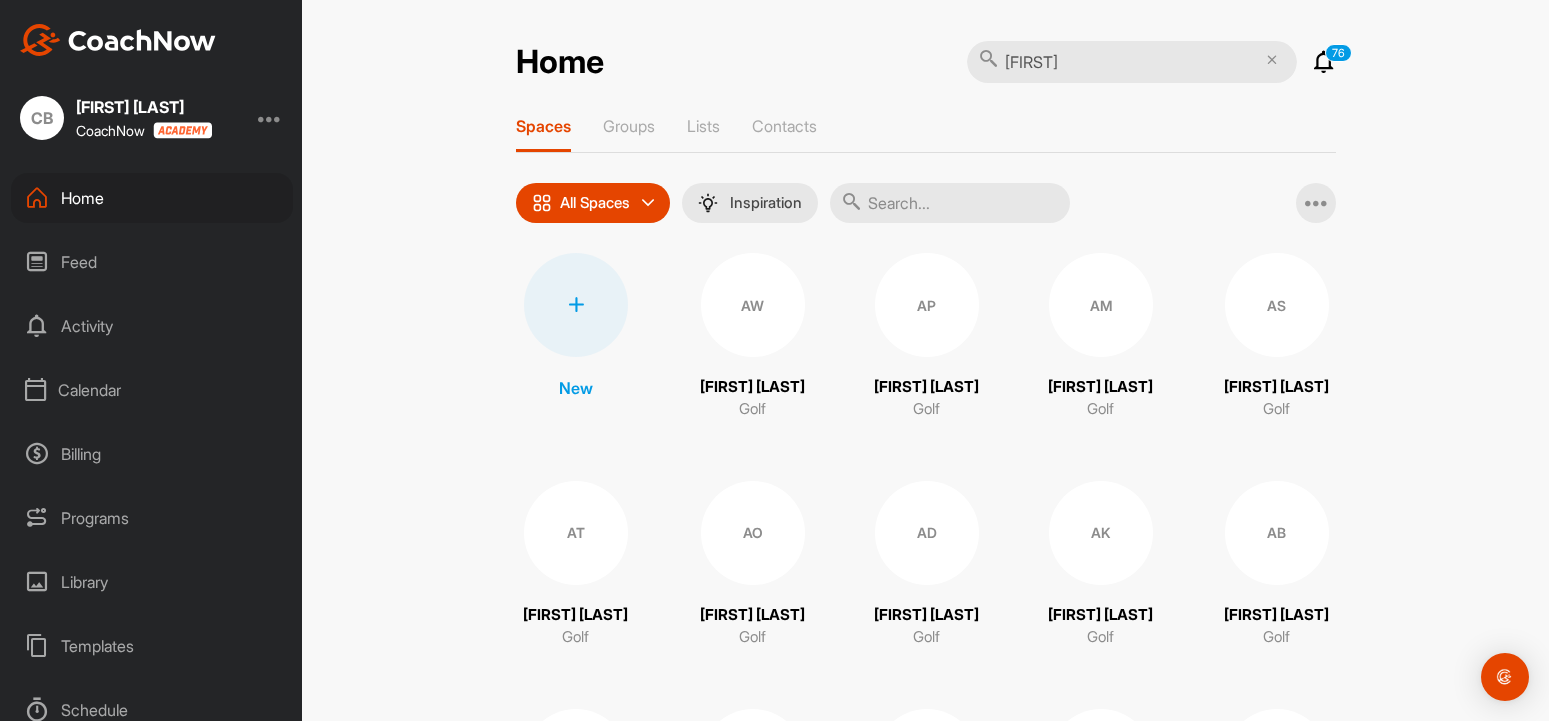 type on "[FIRST]" 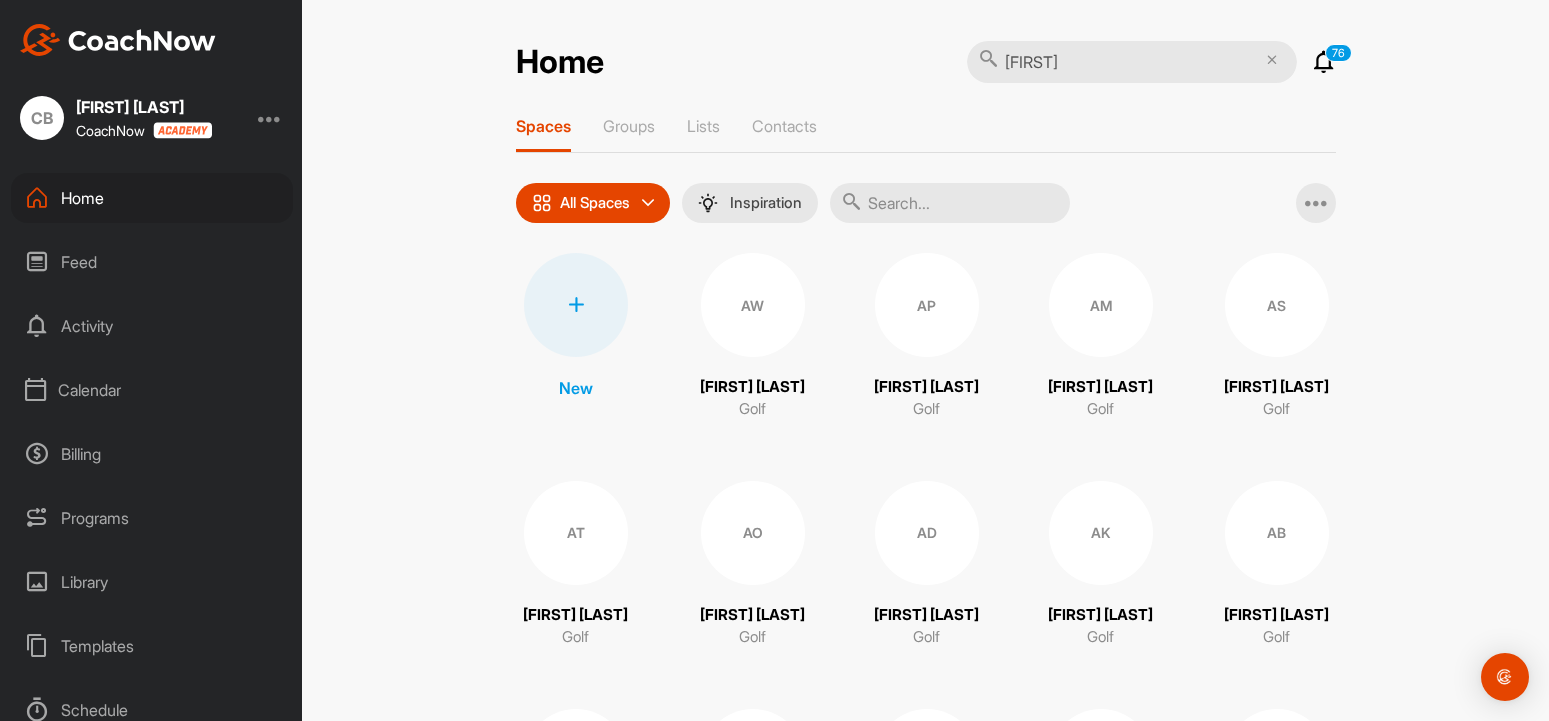 drag, startPoint x: 1083, startPoint y: 61, endPoint x: 690, endPoint y: 20, distance: 395.1329 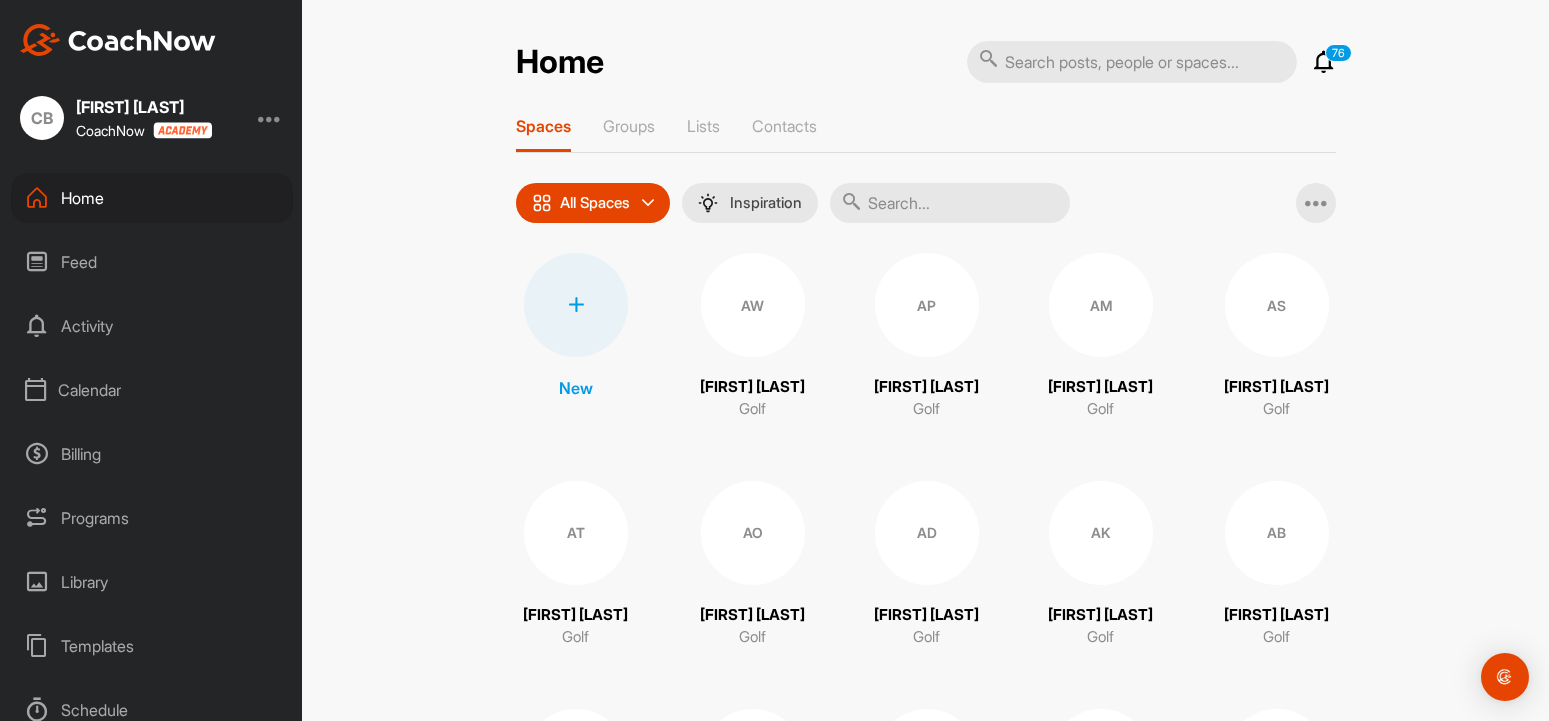 click at bounding box center (950, 203) 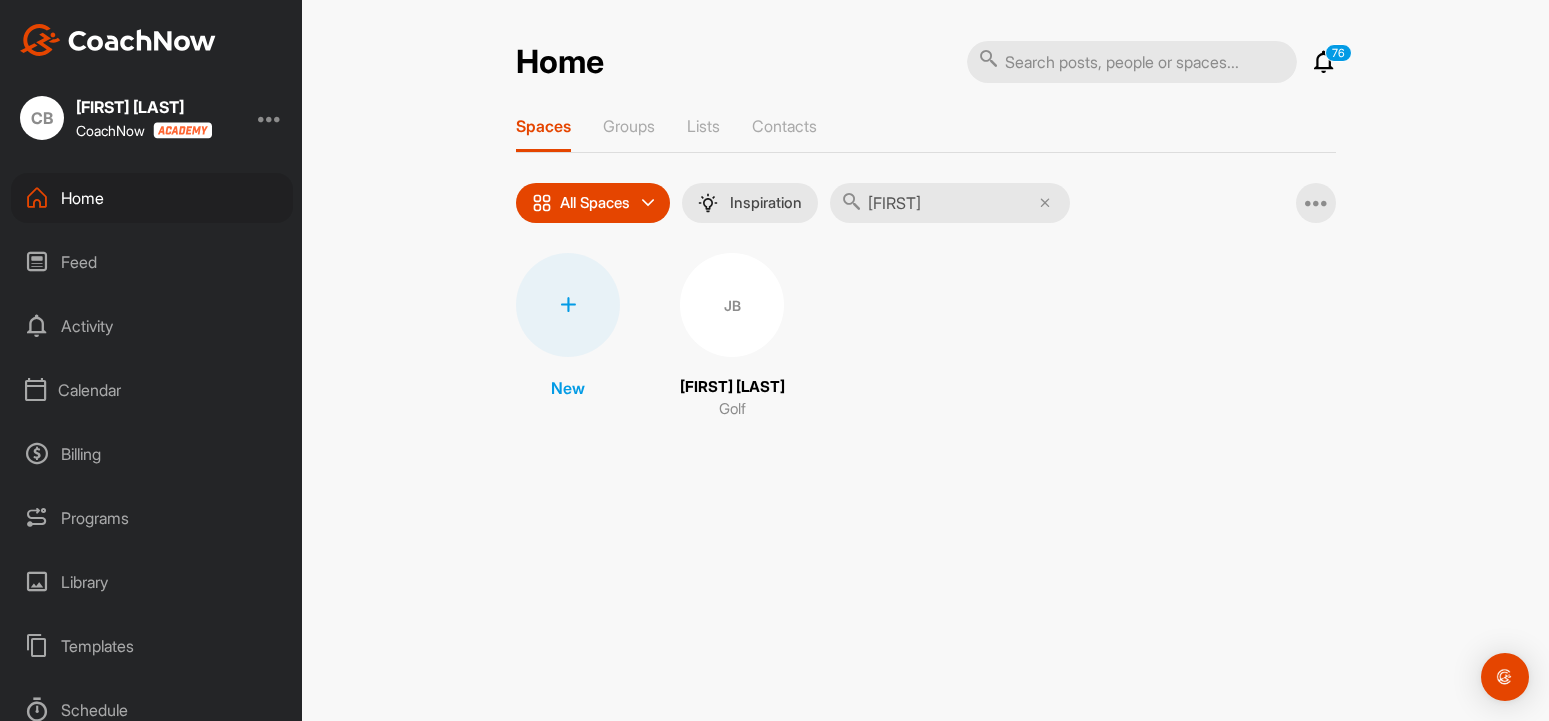 type on "[FIRST]" 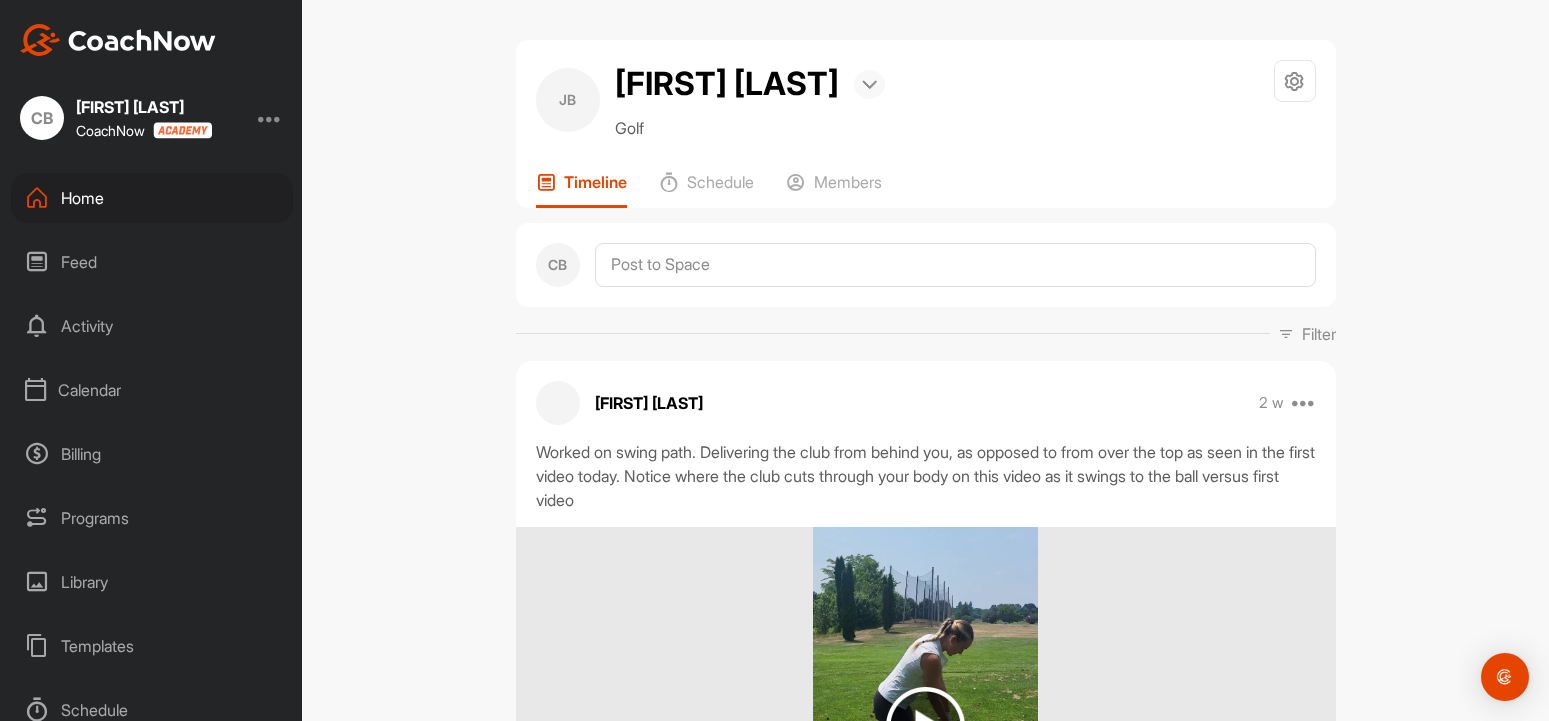 click at bounding box center [869, 84] 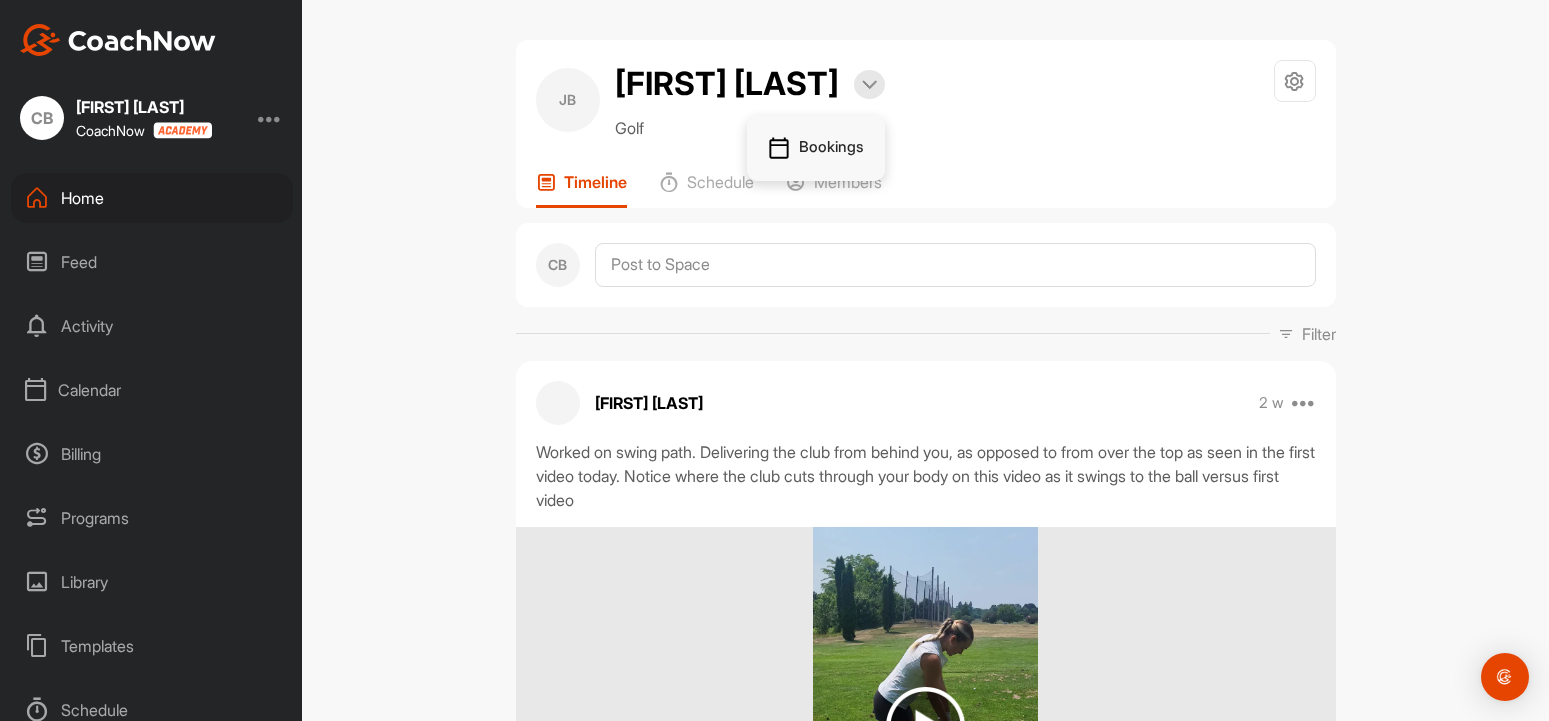 click on "Bookings" at bounding box center [816, 149] 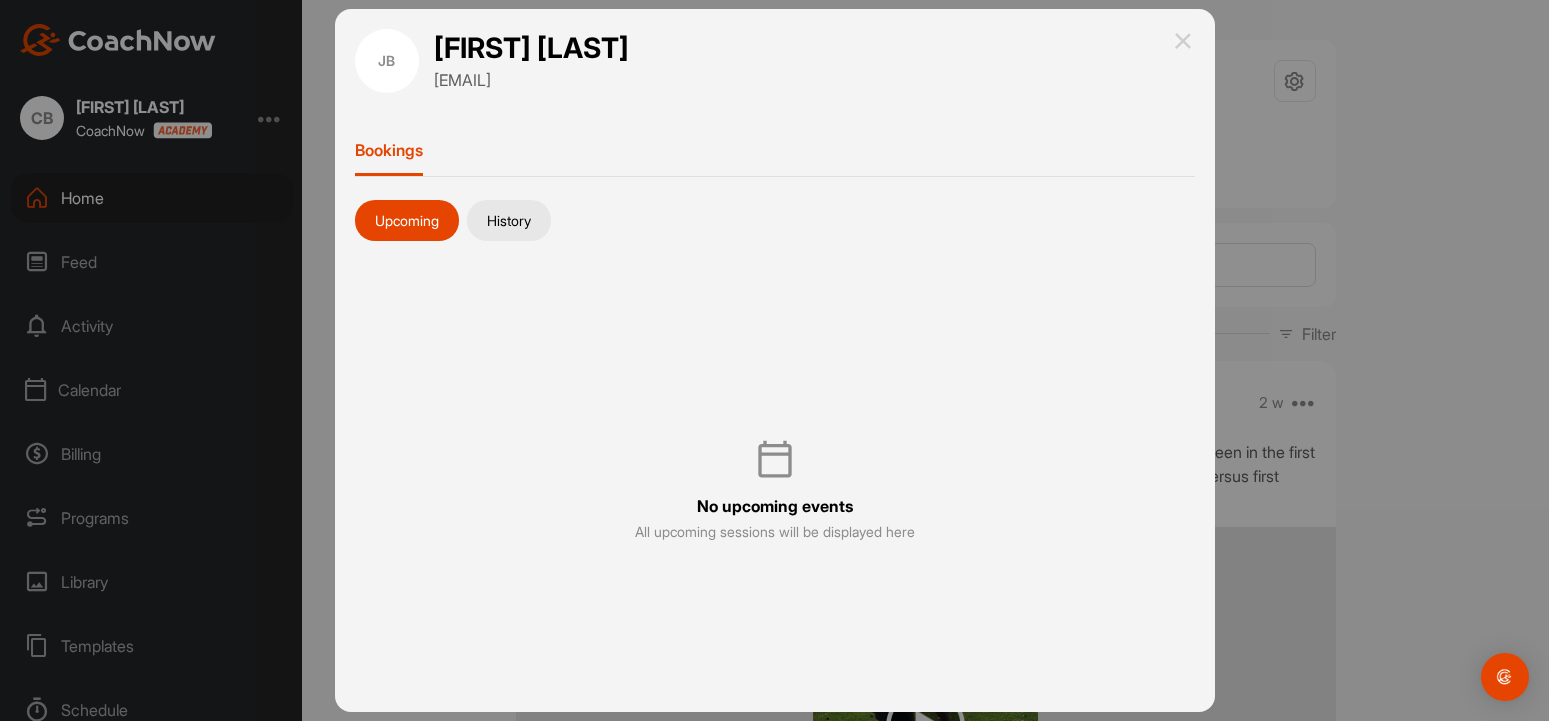 click on "History" at bounding box center [509, 221] 